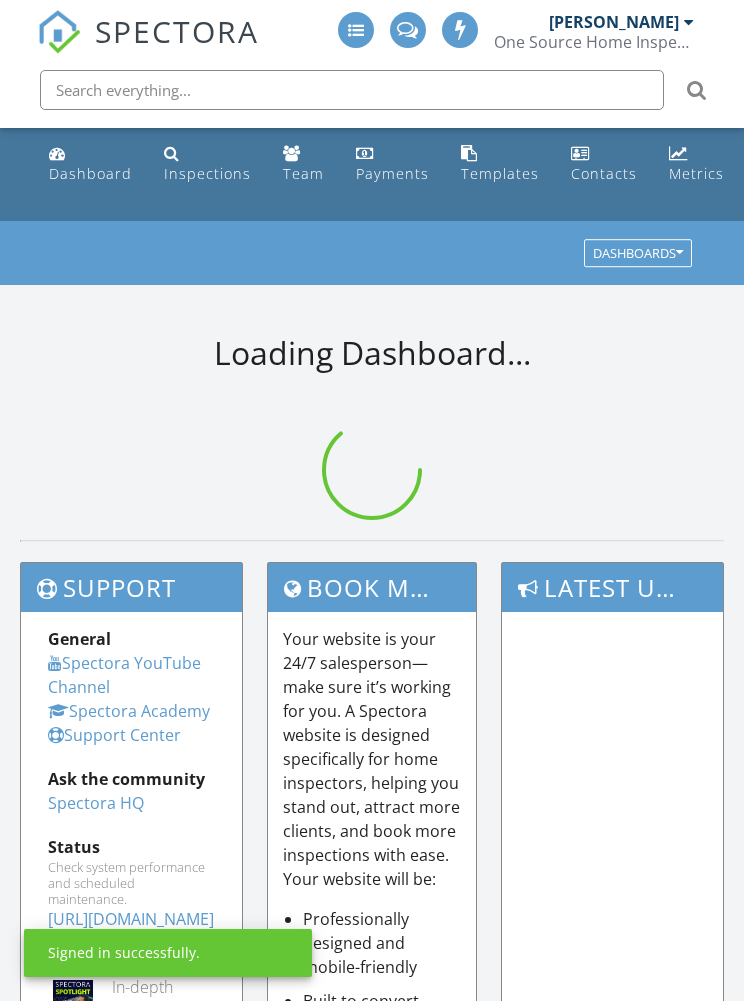 scroll, scrollTop: 0, scrollLeft: 0, axis: both 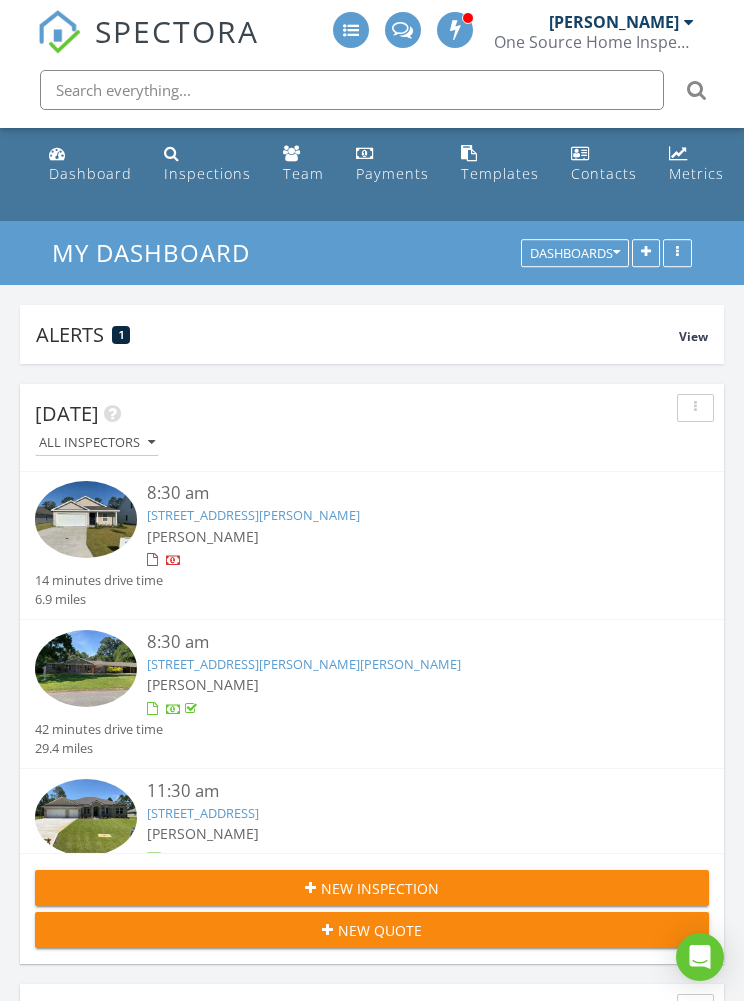 click on "5405 Azimuth Way, Milton, FL 32583" at bounding box center [253, 515] 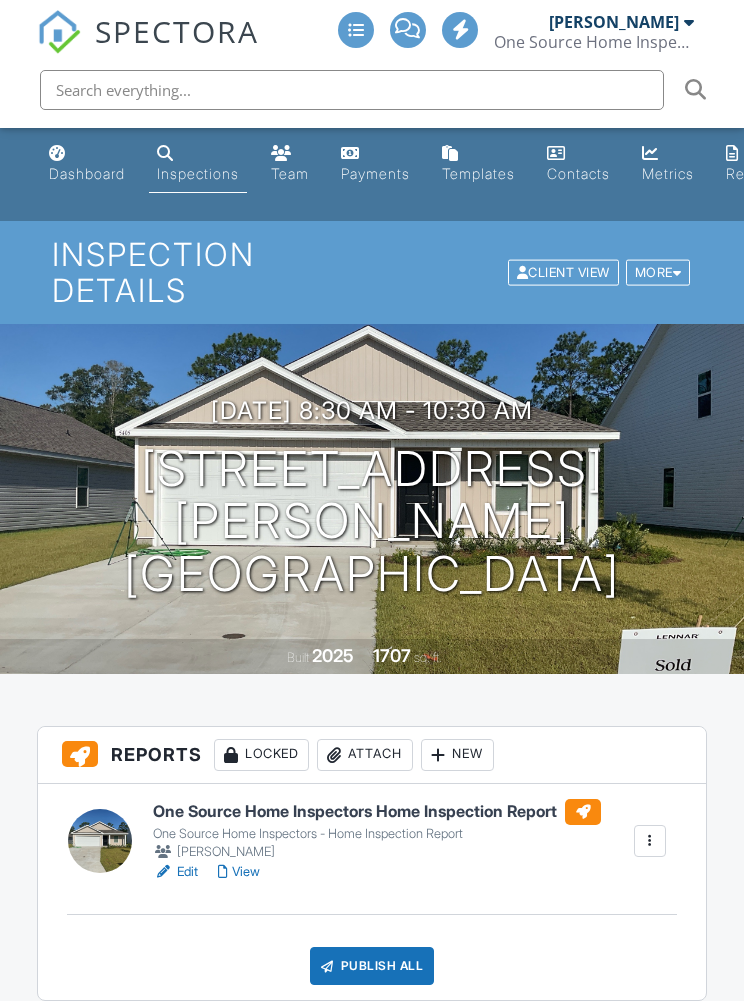 scroll, scrollTop: 0, scrollLeft: 0, axis: both 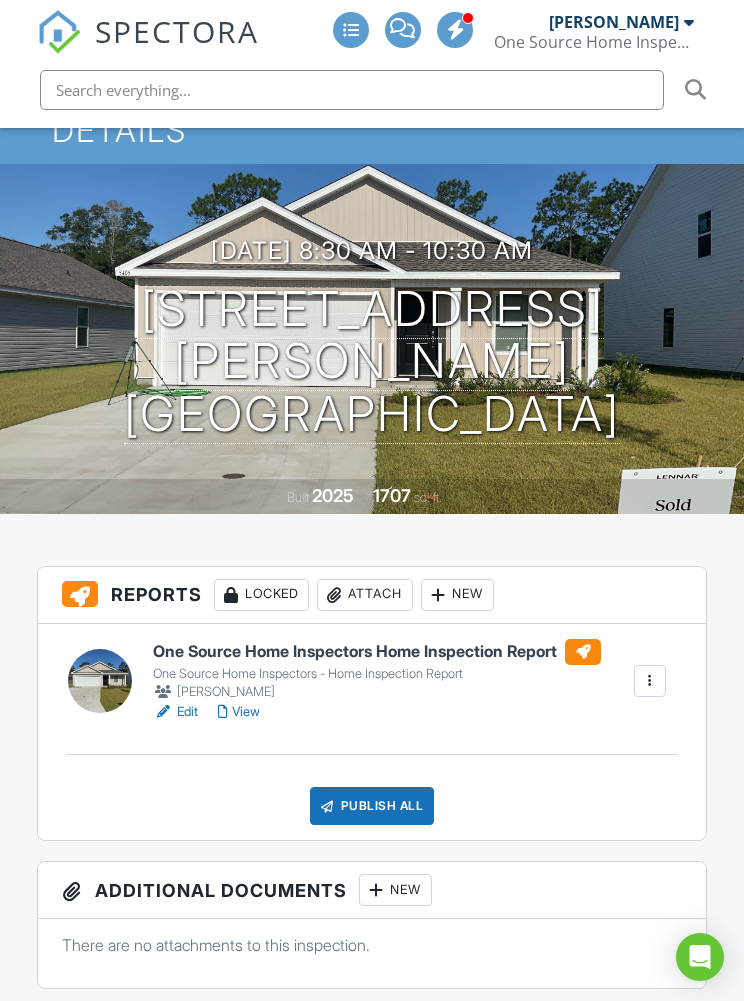 click on "View" at bounding box center (239, 712) 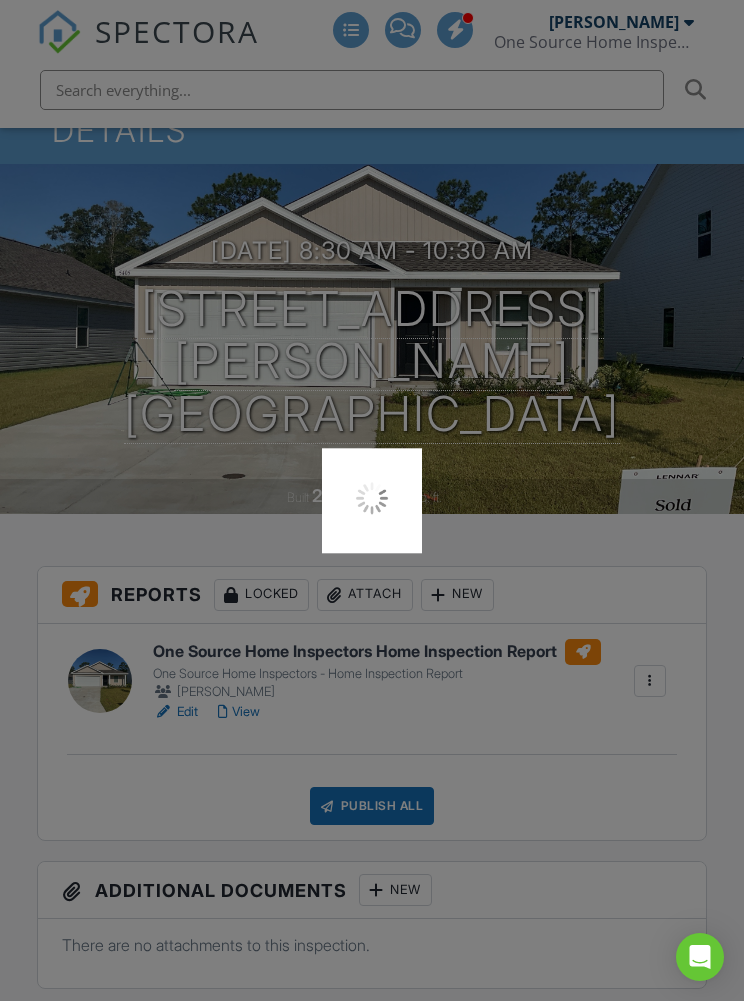 scroll, scrollTop: 245, scrollLeft: 0, axis: vertical 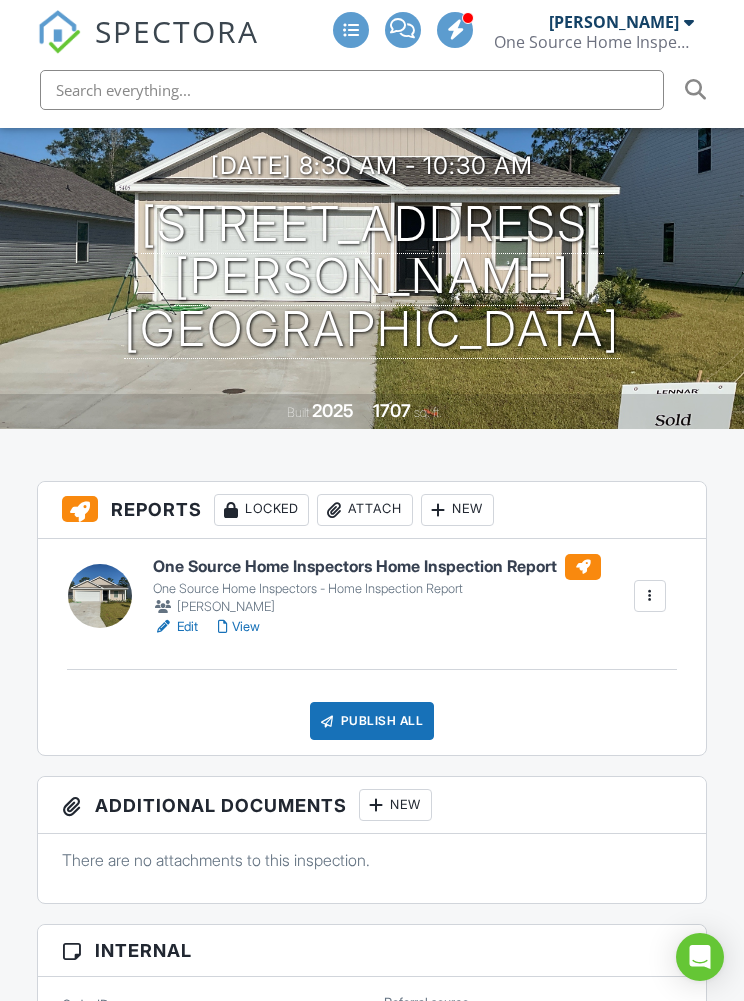 click on "Publish All" at bounding box center (372, 721) 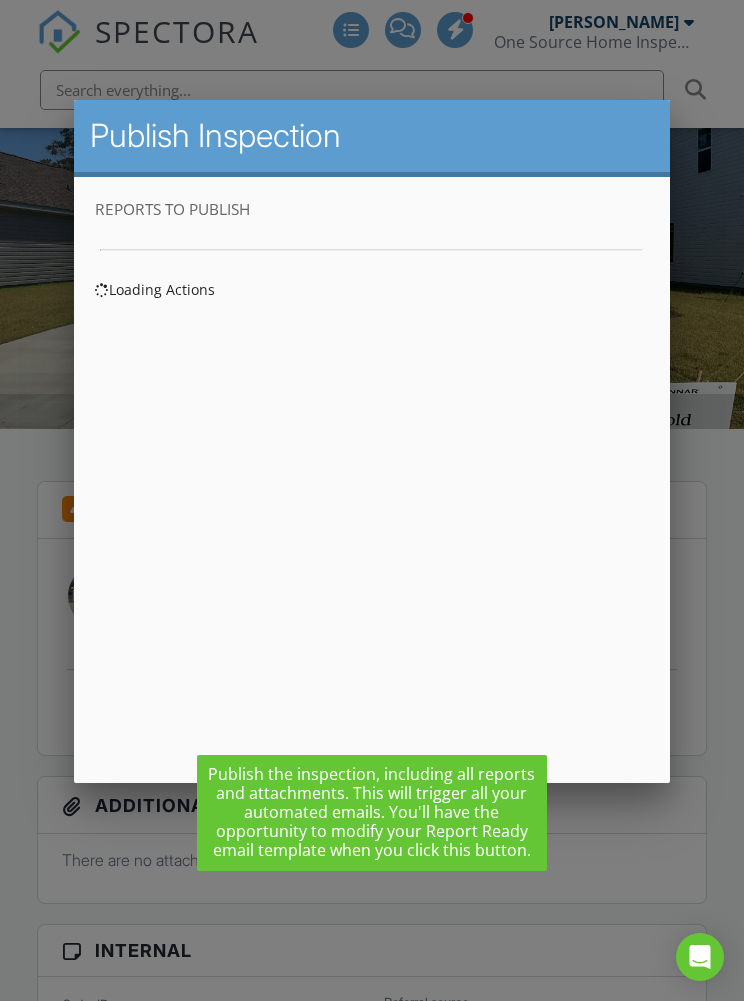 scroll, scrollTop: 0, scrollLeft: 0, axis: both 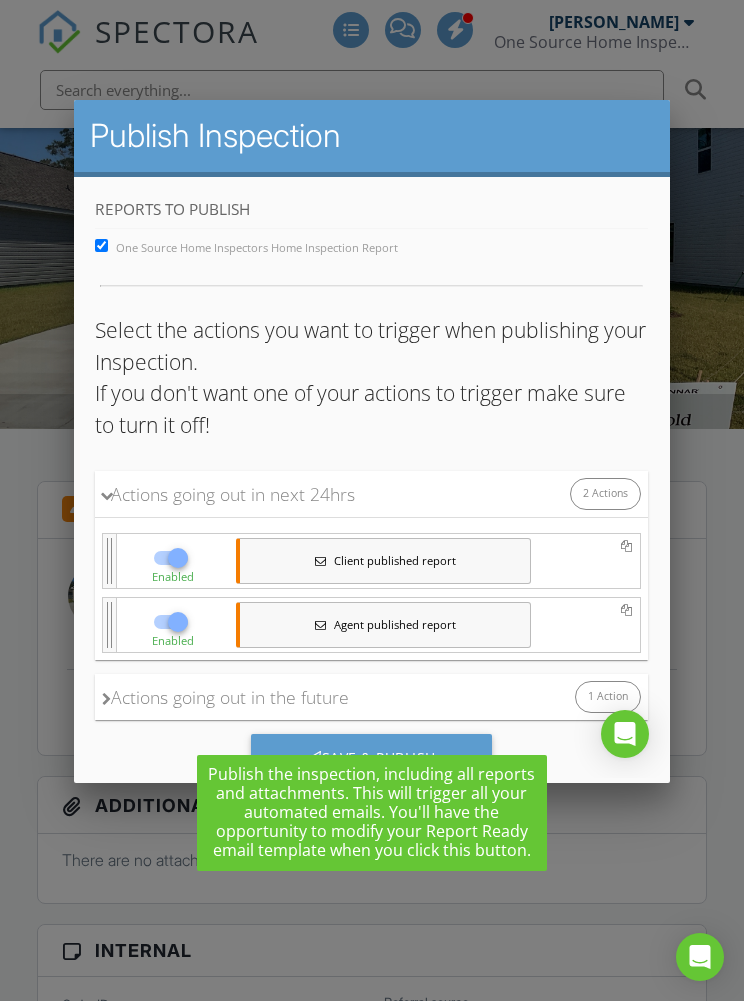 click on "Save & Publish" at bounding box center (371, 761) 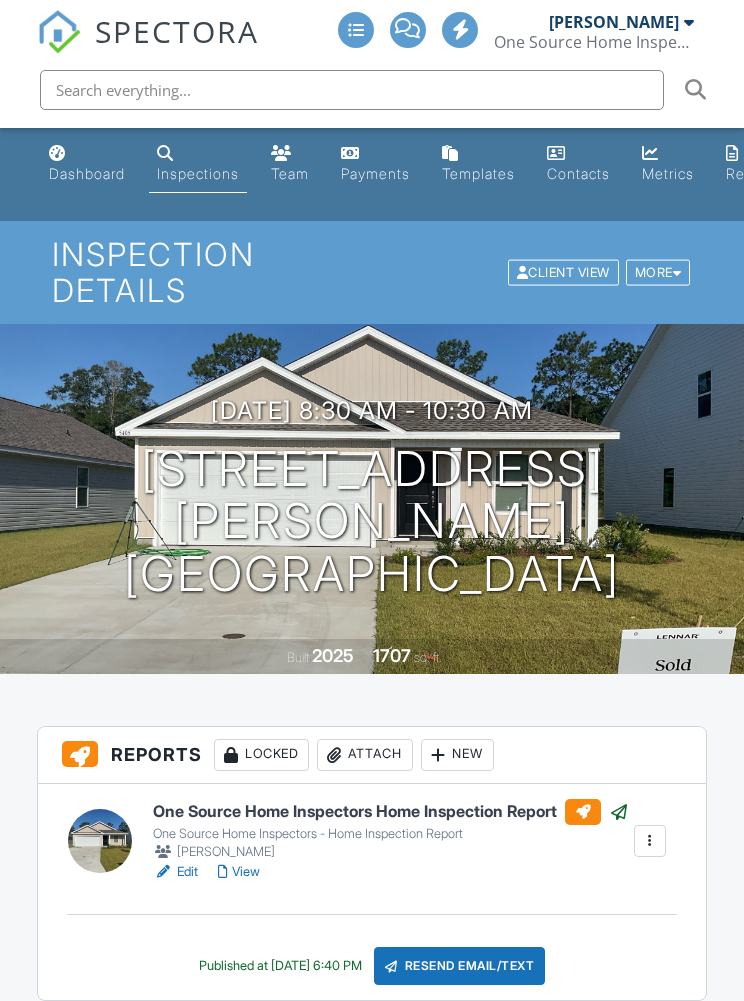 scroll, scrollTop: 0, scrollLeft: 0, axis: both 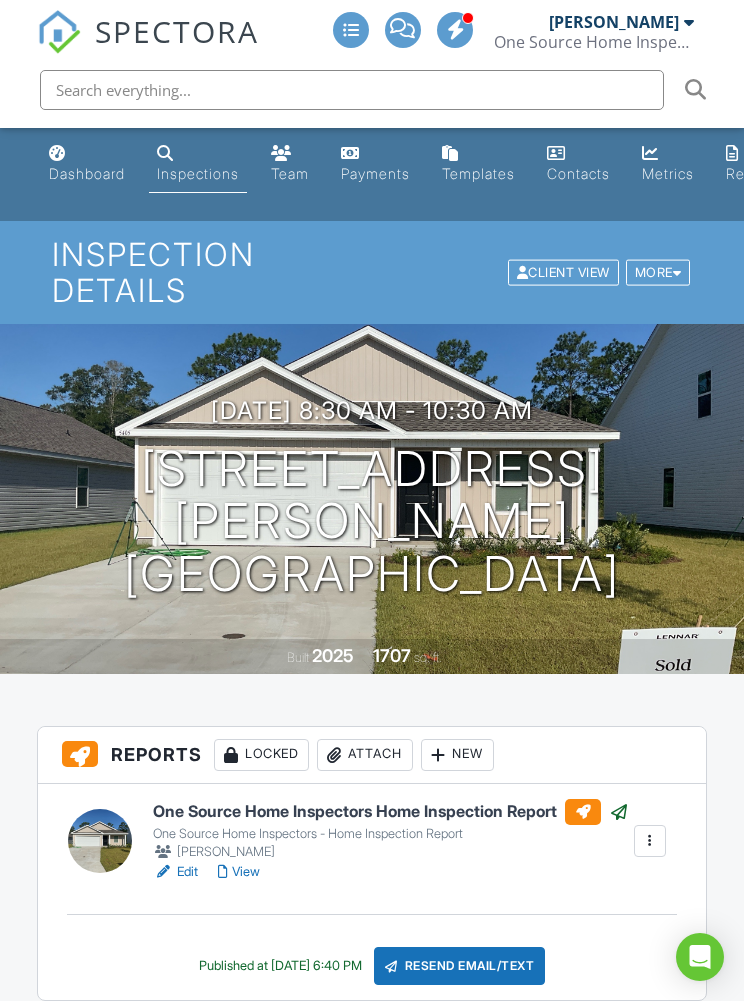 click on "Dashboard" at bounding box center [87, 164] 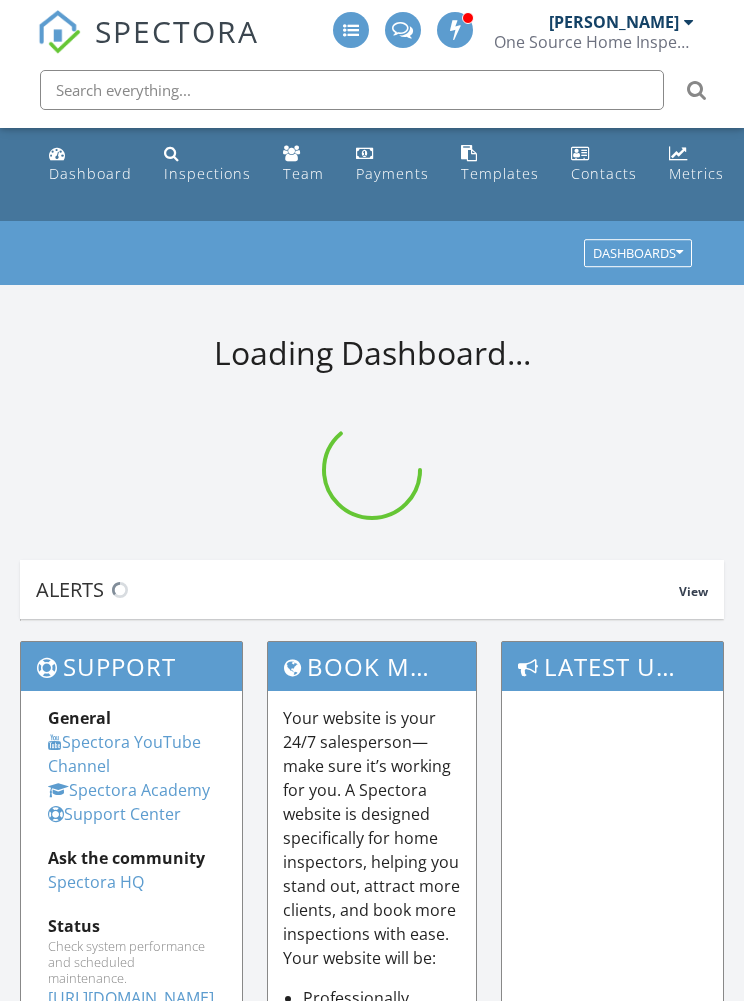 scroll, scrollTop: 0, scrollLeft: 0, axis: both 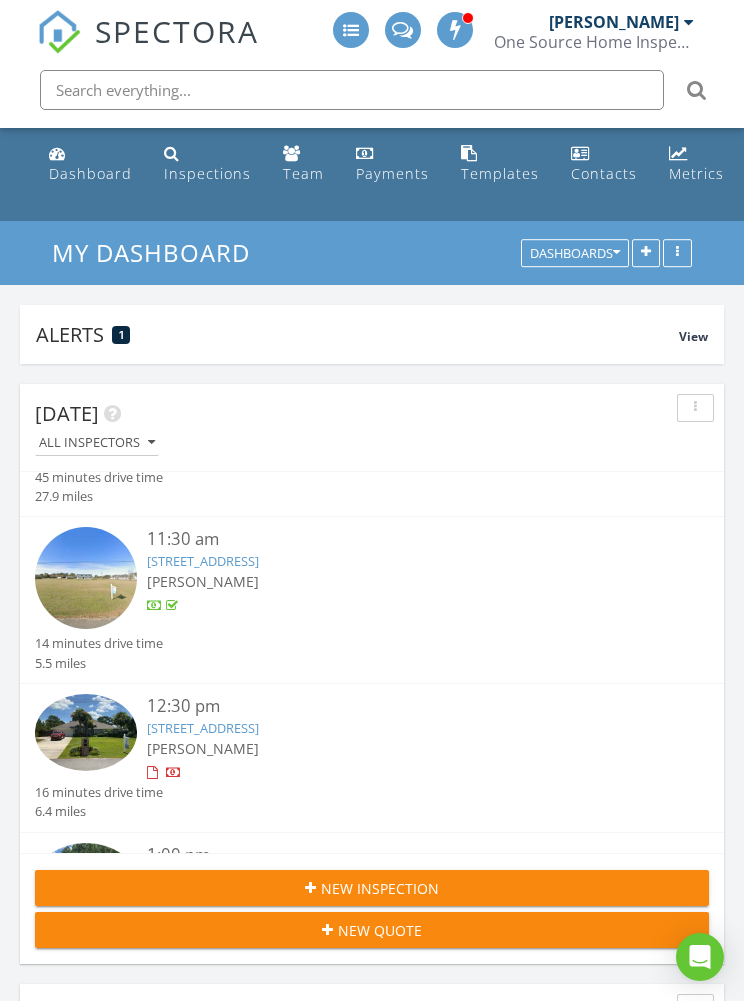 click on "[STREET_ADDRESS]" at bounding box center [203, 728] 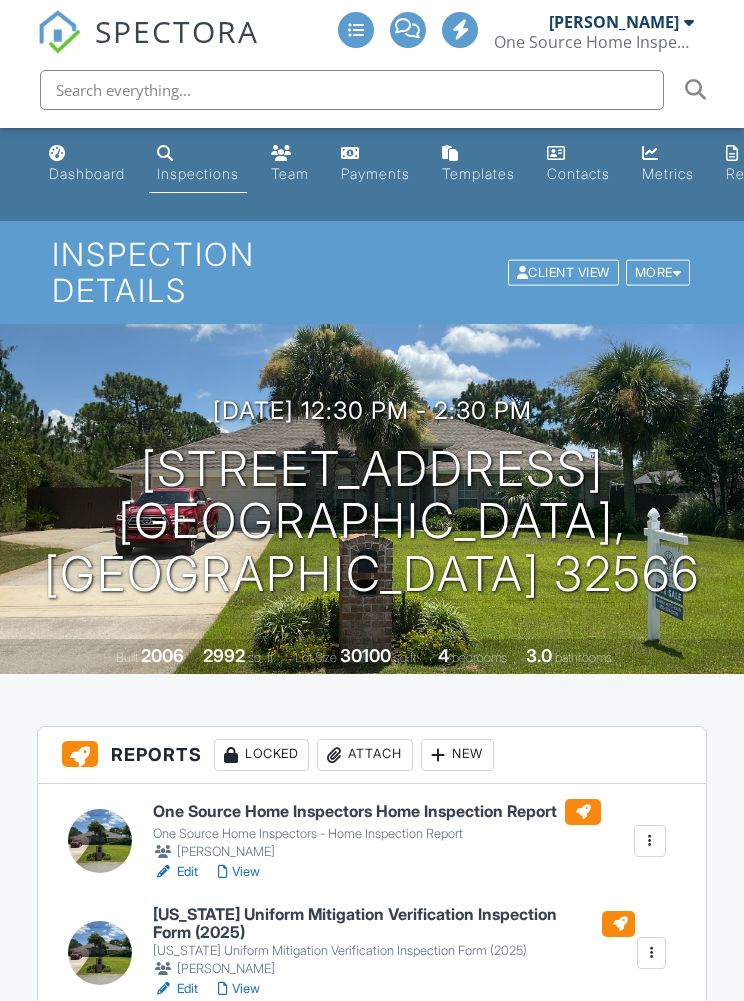 scroll, scrollTop: 0, scrollLeft: 0, axis: both 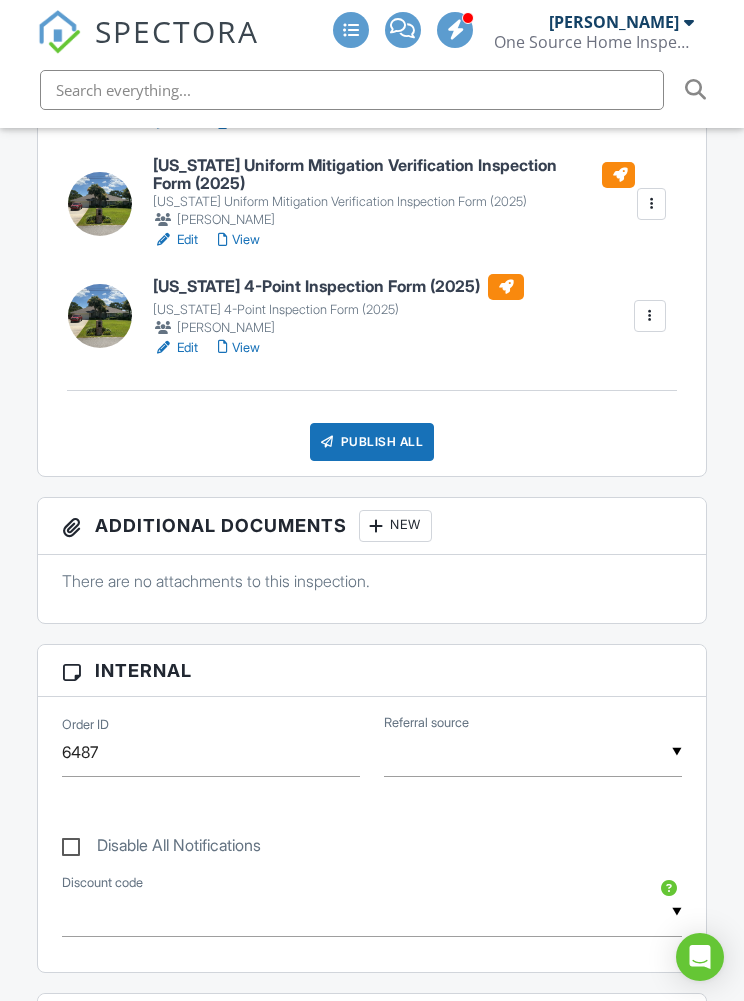 click on "Publish All" at bounding box center (372, 442) 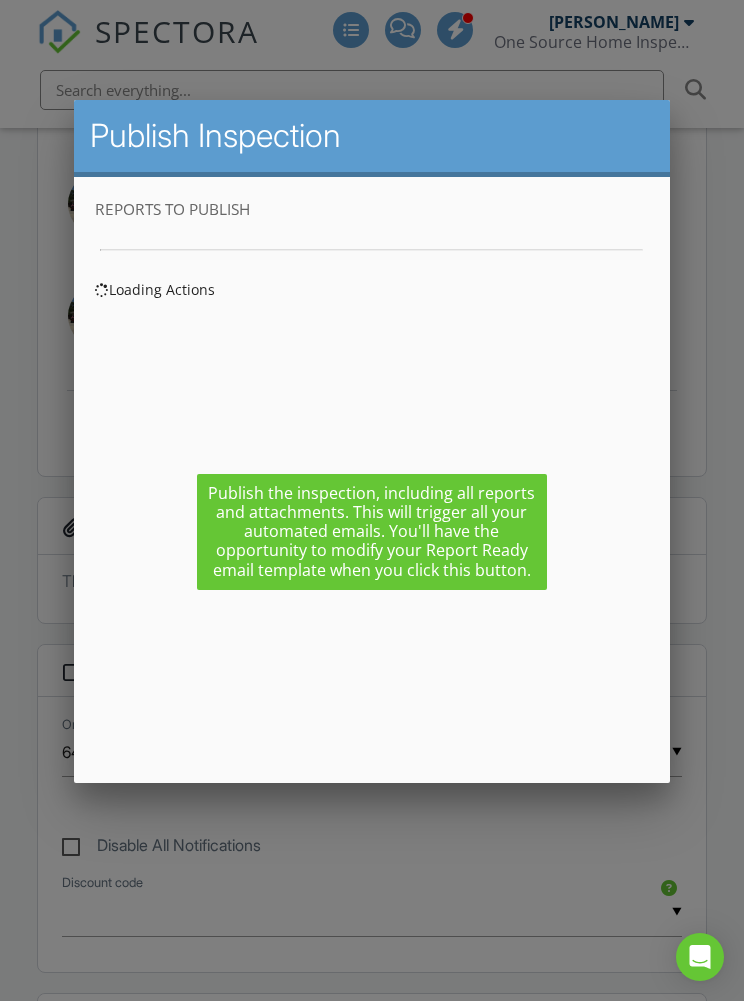 scroll, scrollTop: 0, scrollLeft: 0, axis: both 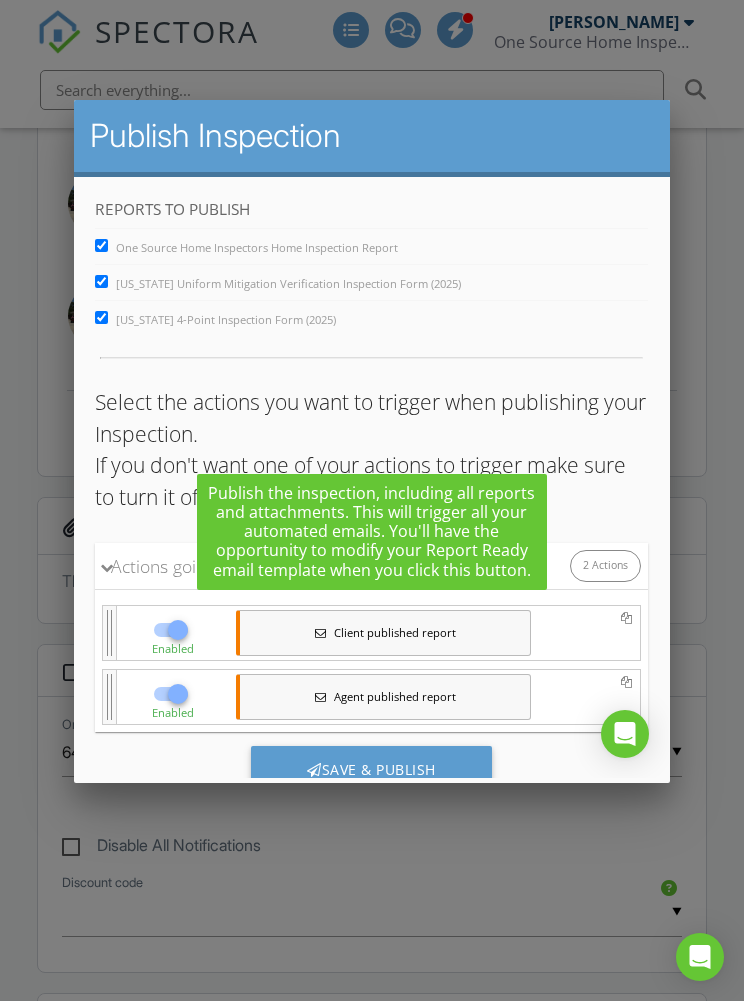 click on "Save & Publish" at bounding box center (371, 773) 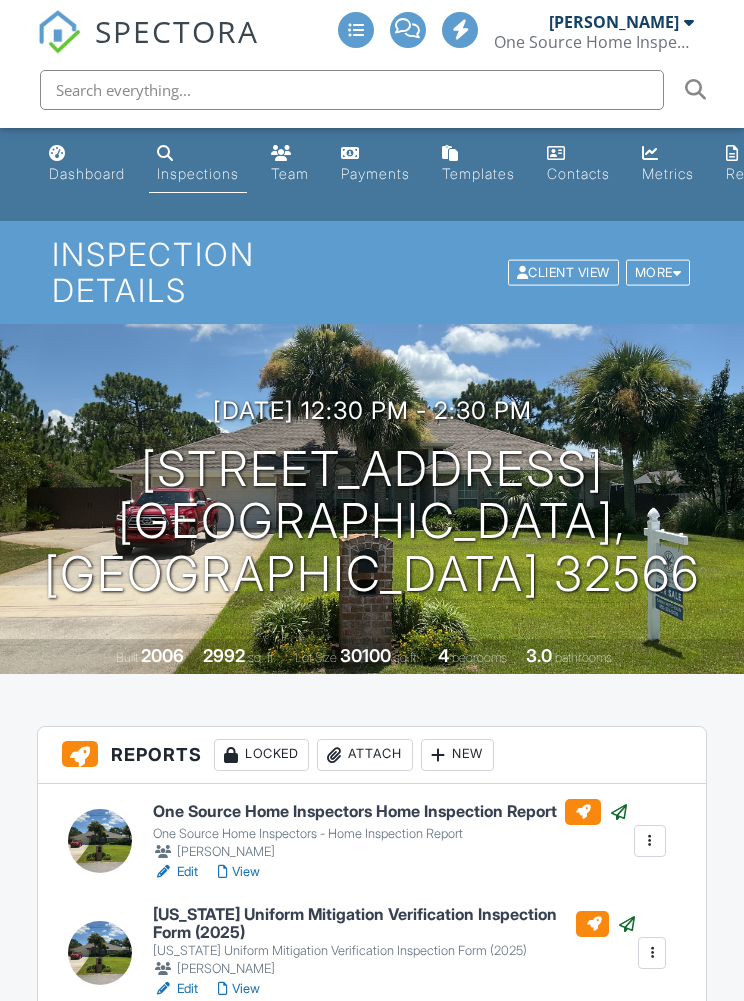 scroll, scrollTop: 0, scrollLeft: 0, axis: both 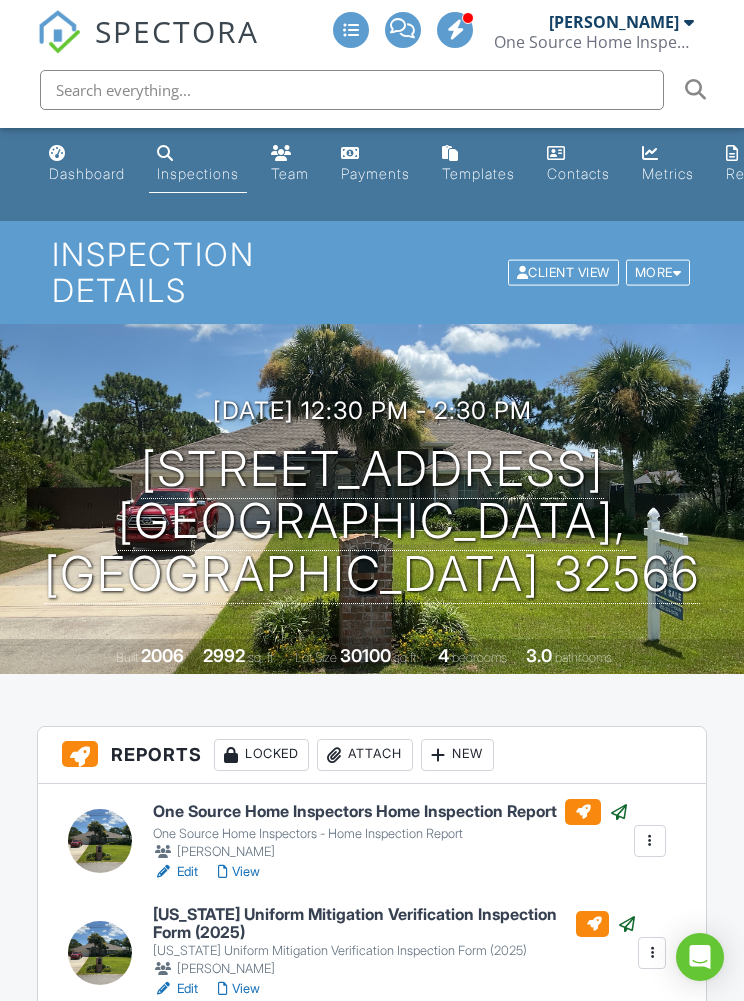 click on "Dashboard" at bounding box center (87, 164) 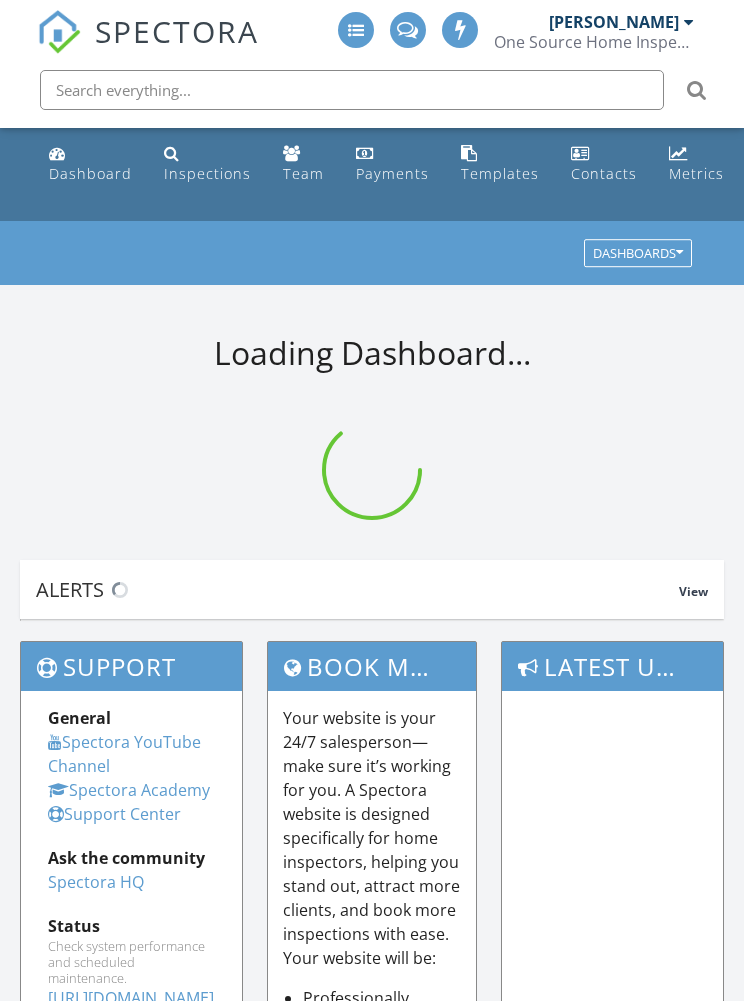 scroll, scrollTop: 0, scrollLeft: 0, axis: both 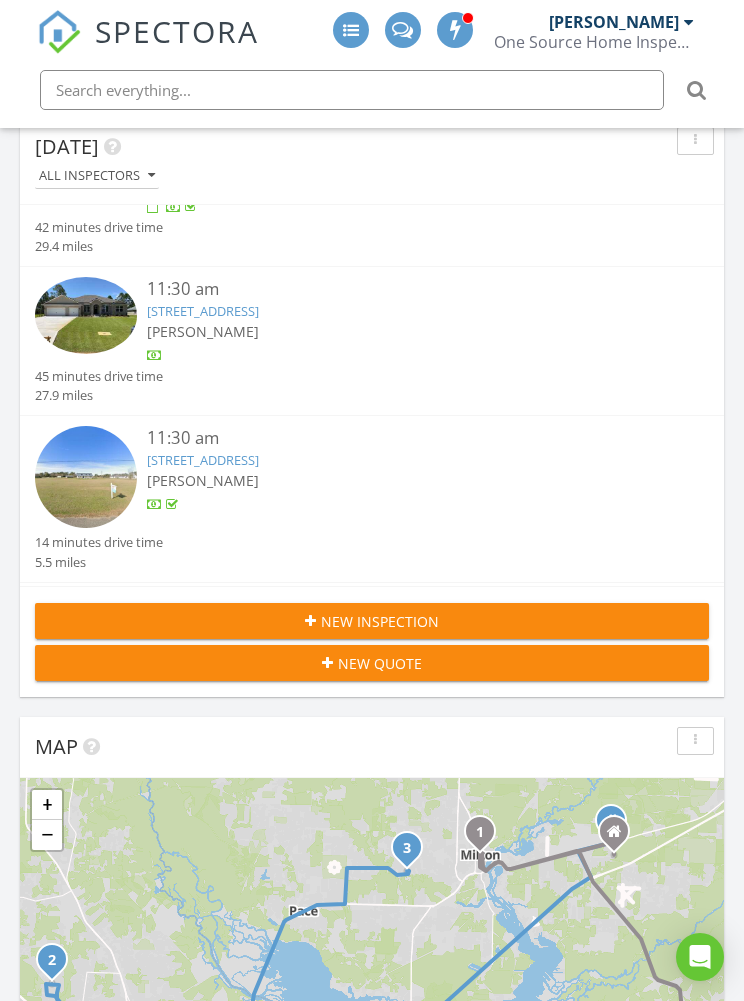 click at bounding box center (86, 315) 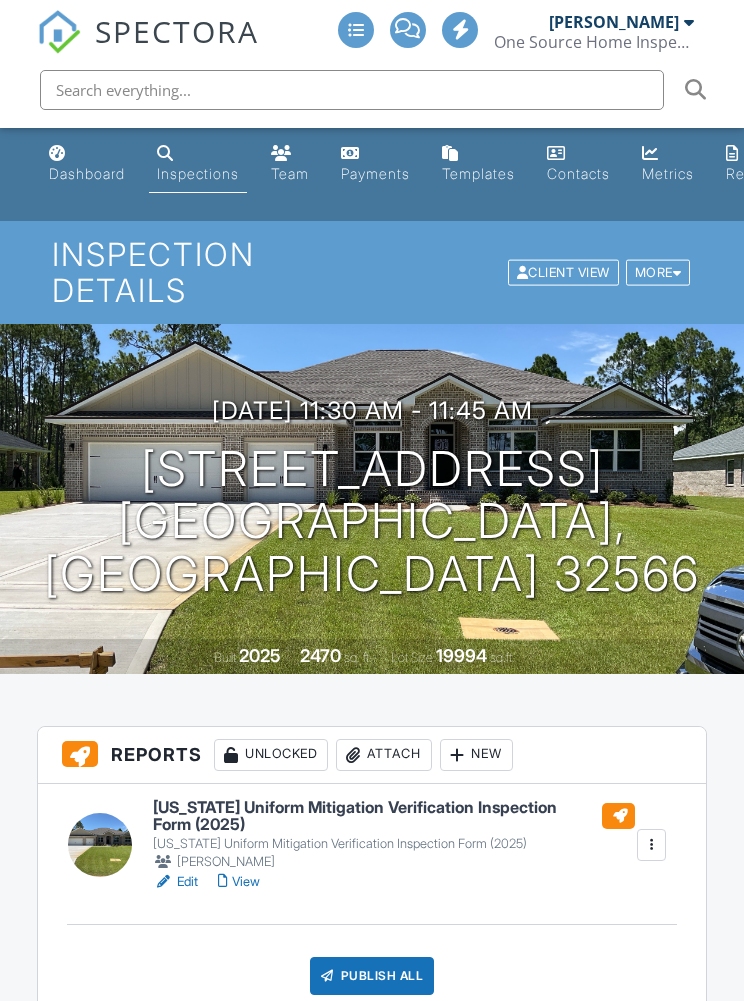 scroll, scrollTop: 0, scrollLeft: 0, axis: both 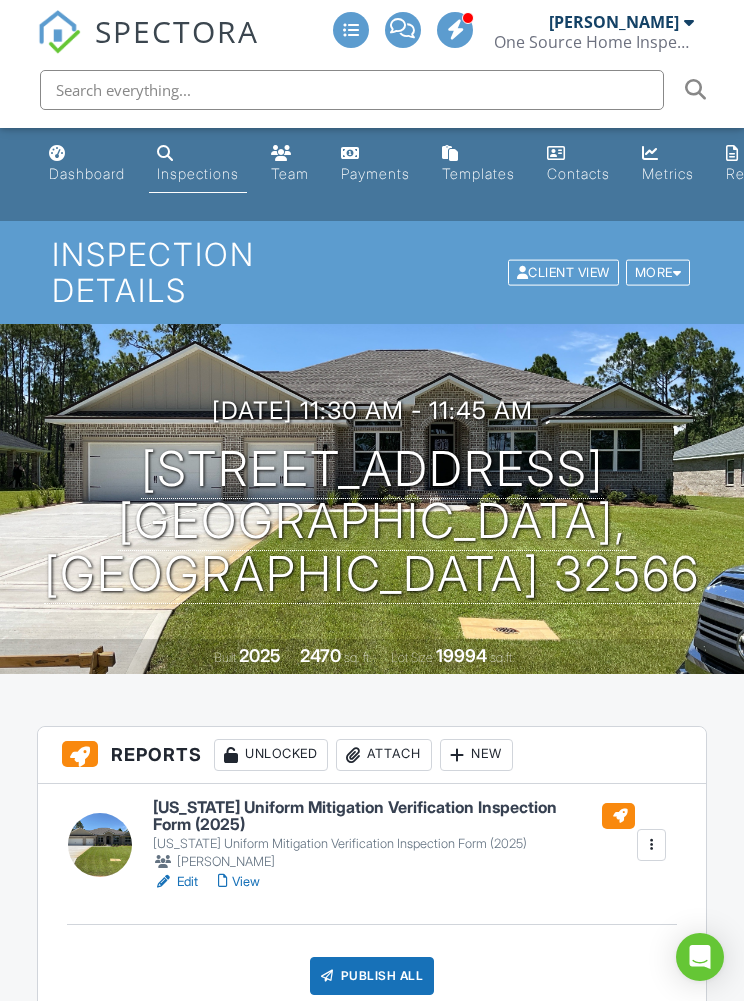 click on "07/10/2025 11:30 am
- 11:45 am" at bounding box center (372, 410) 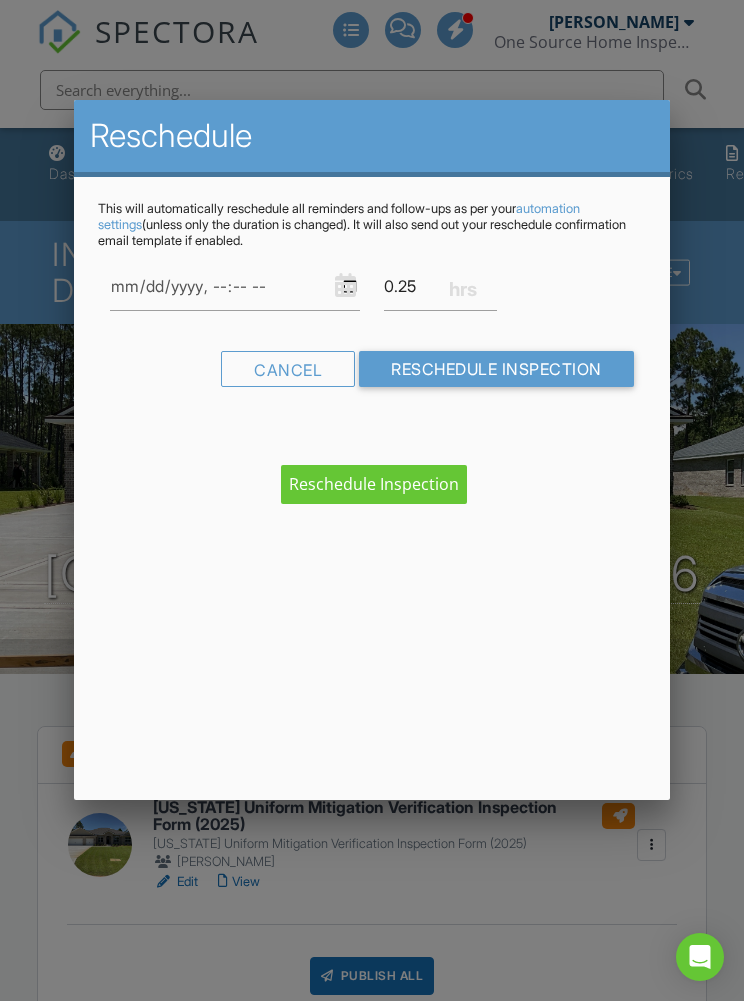 click on "Reschedule
This will automatically reschedule all reminders and follow-ups as per your  automation settings  (unless only the duration is changed). It will also send out your reschedule confirmation email template if enabled.
0.25
Warning: this date/time is in the past.
Cancel
Reschedule Inspection" at bounding box center [371, 450] 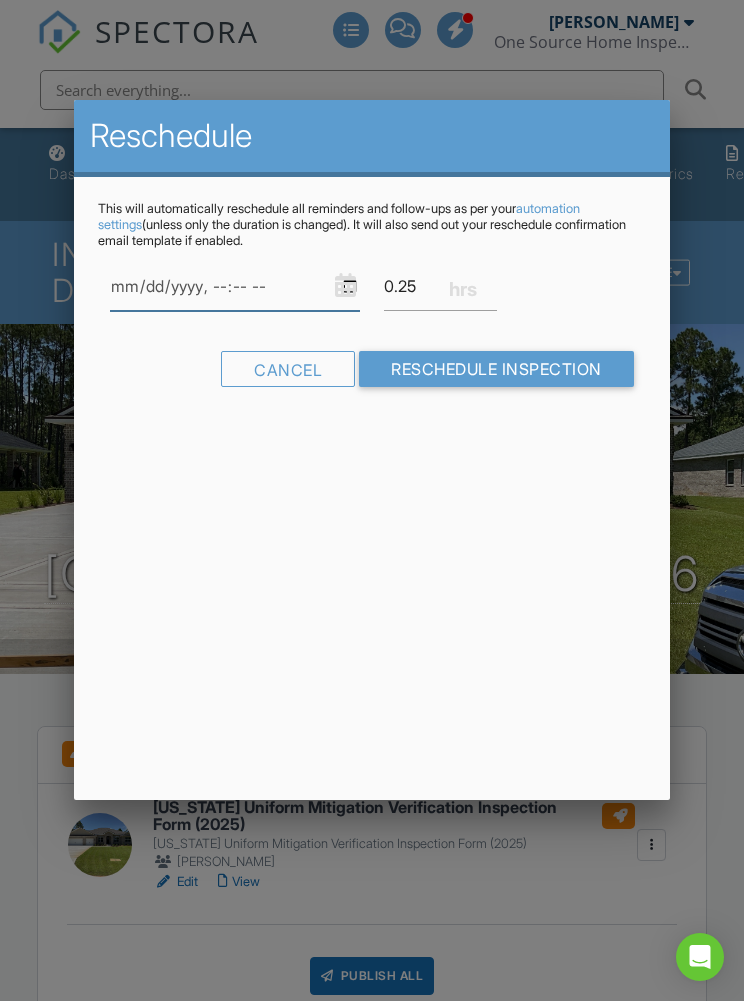 click at bounding box center (235, 286) 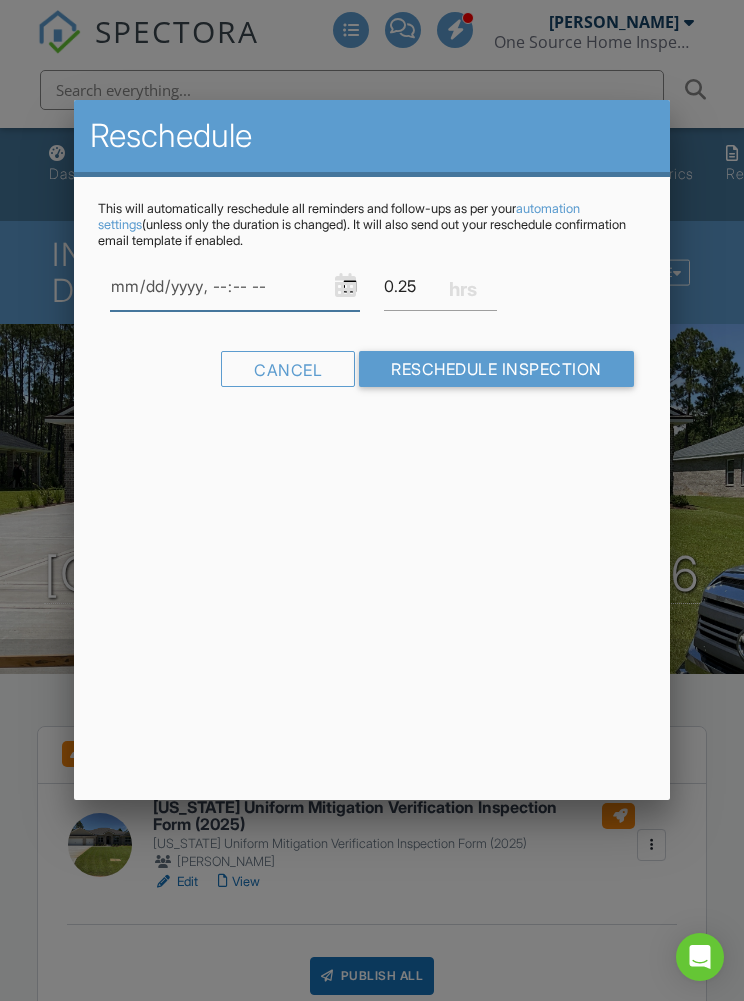 type on "2025-07-14T14:00" 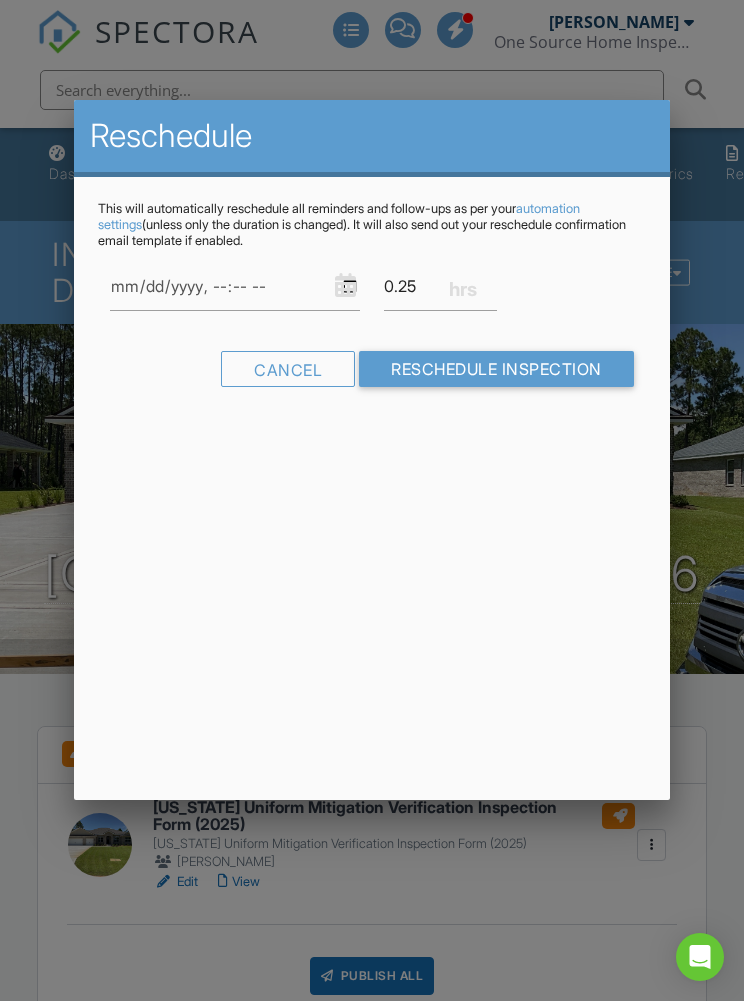 click on "Reschedule Inspection" at bounding box center (496, 369) 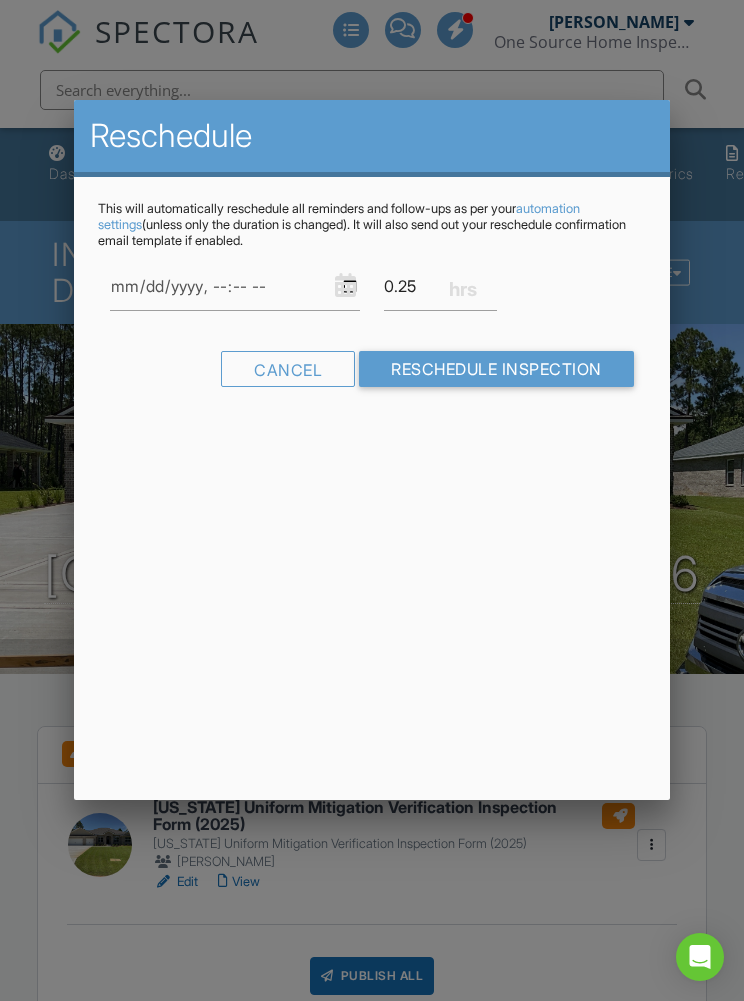 click on "Reschedule Inspection" at bounding box center [496, 369] 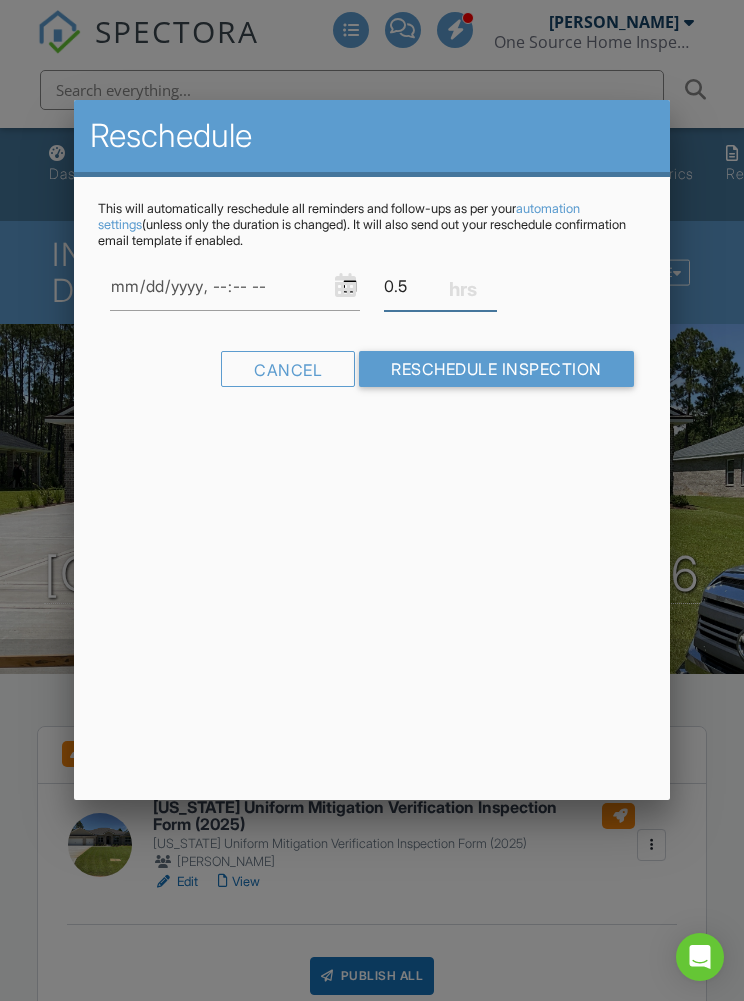 type on "0.5" 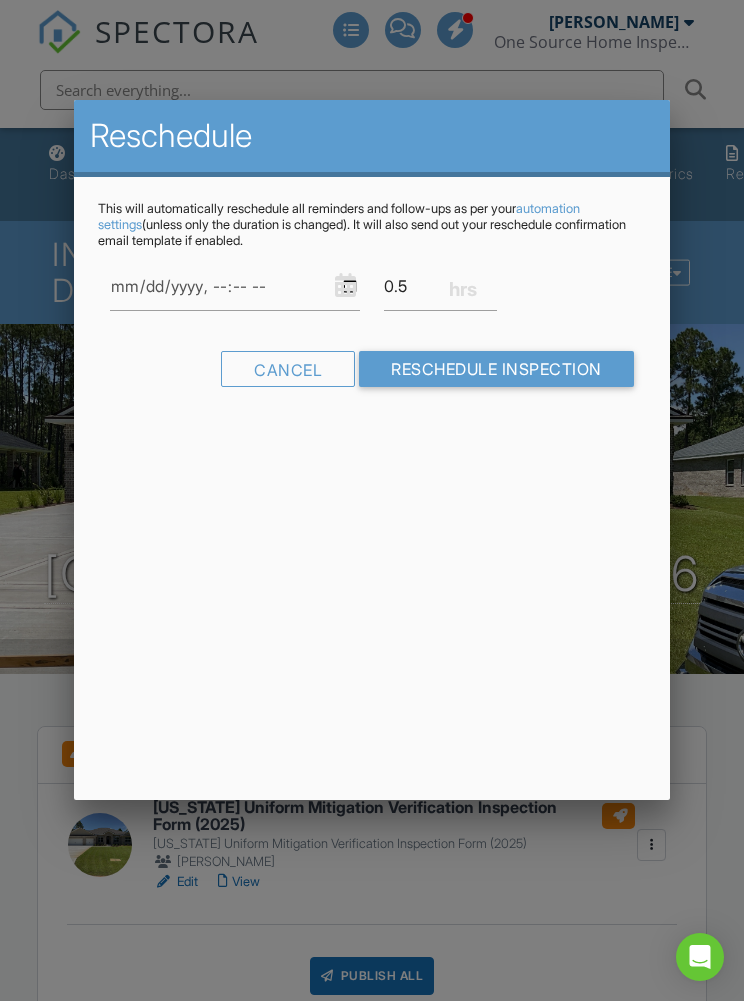 click on "Reschedule Inspection" at bounding box center (496, 369) 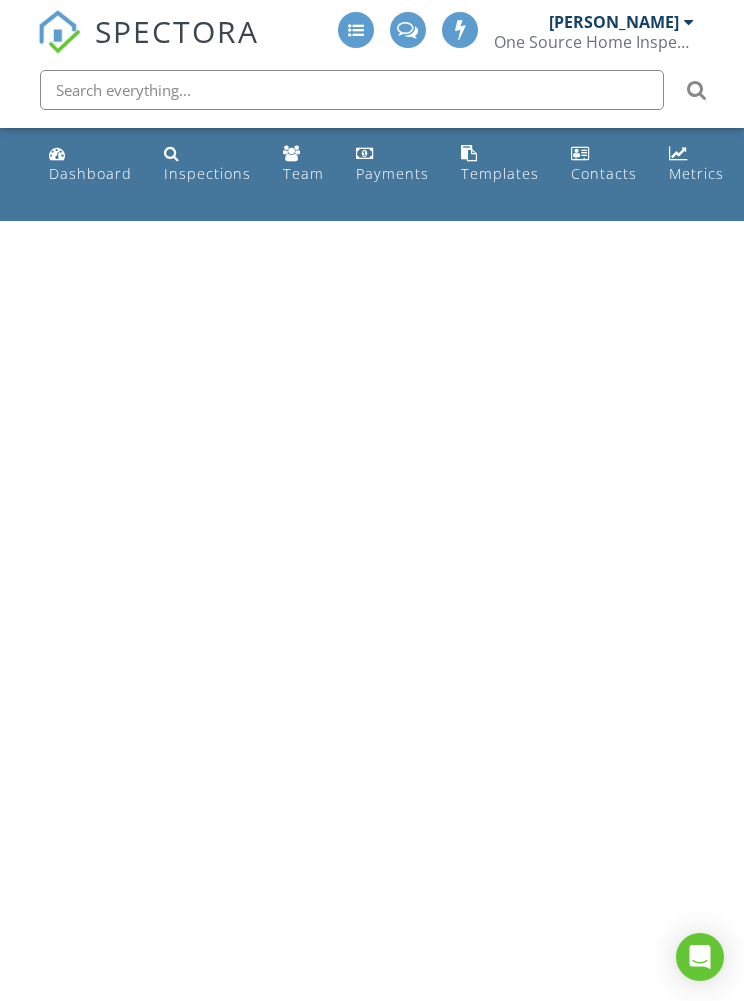 scroll, scrollTop: 0, scrollLeft: 0, axis: both 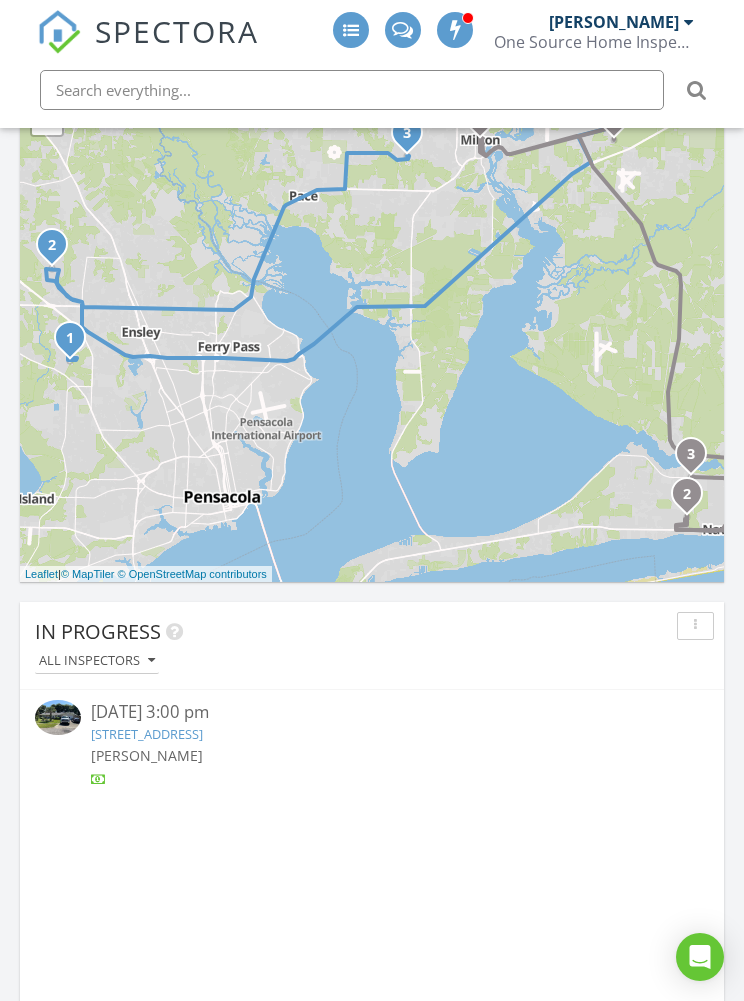 click on "7837 Skyview Blvd, Navarre, FL 32566" at bounding box center [147, 734] 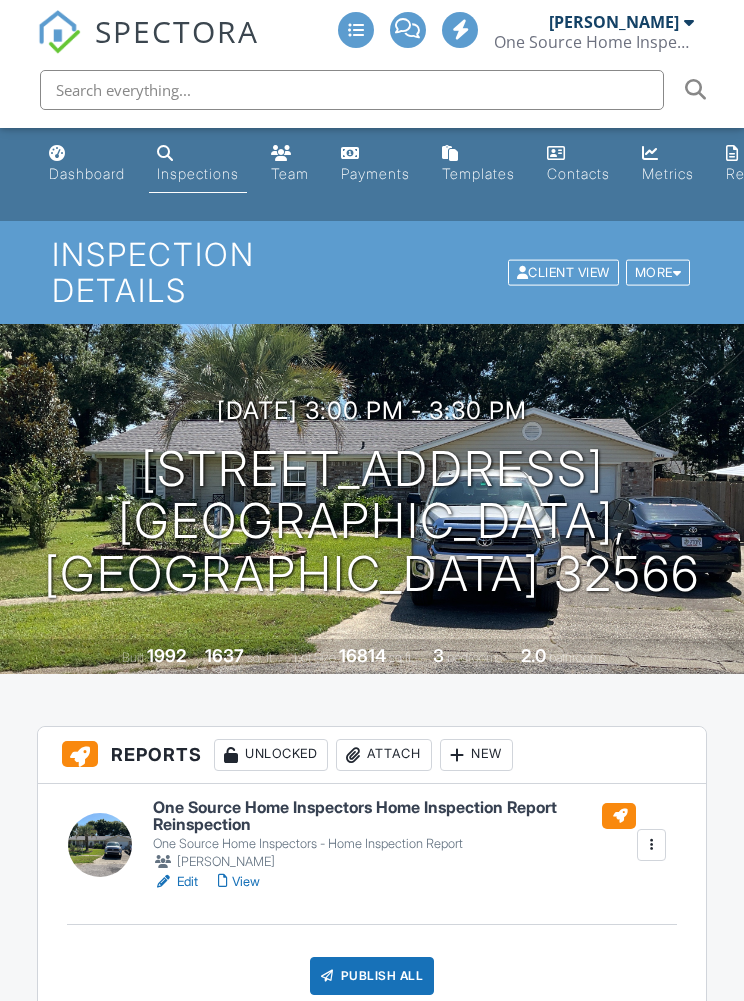 scroll, scrollTop: 0, scrollLeft: 0, axis: both 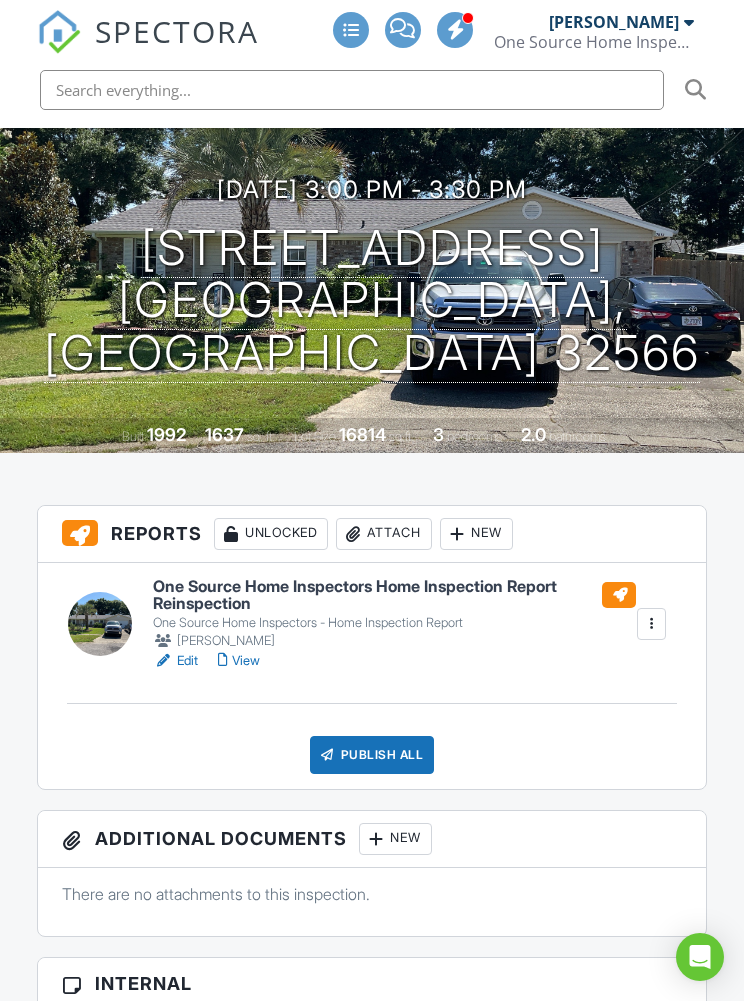 click on "View" at bounding box center (239, 661) 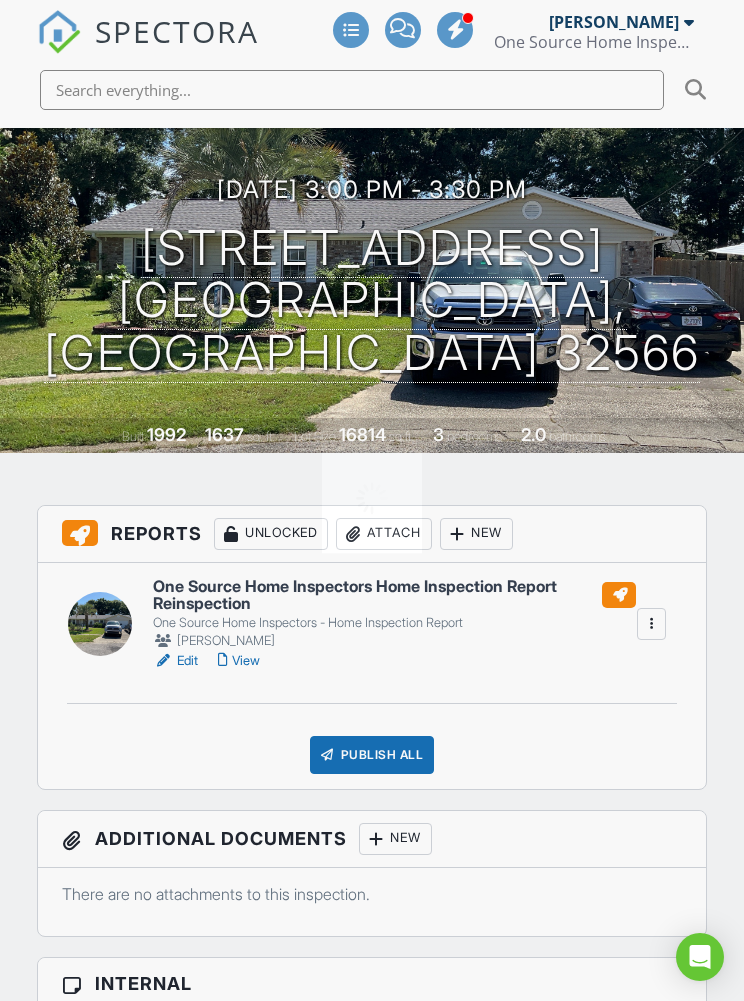 scroll, scrollTop: 305, scrollLeft: 0, axis: vertical 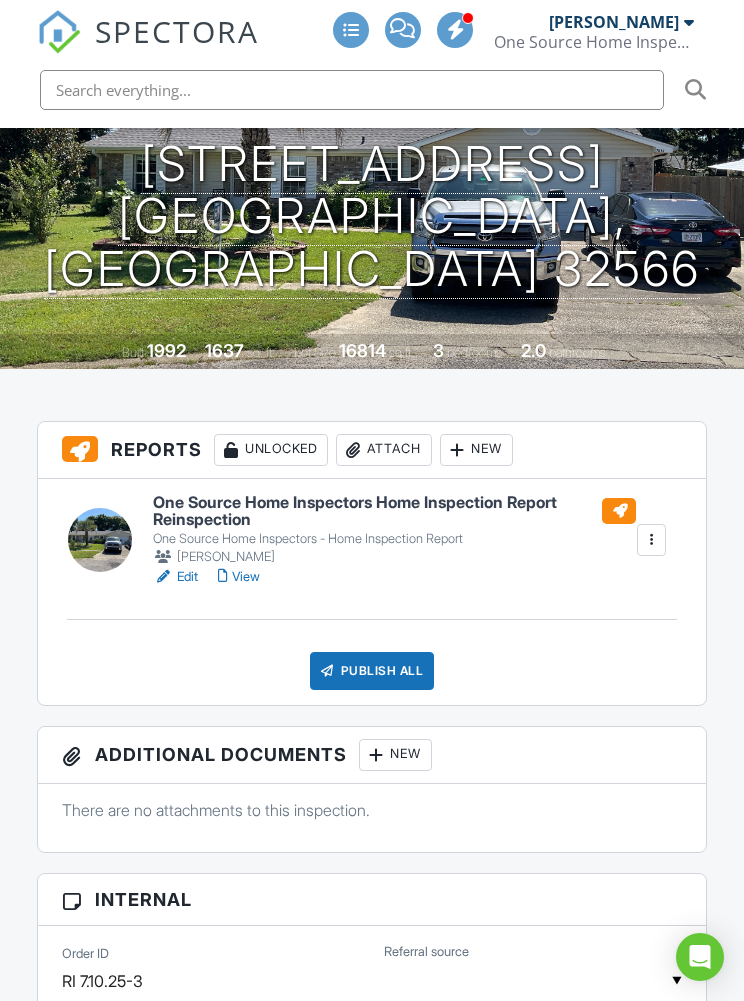 click on "Publish All" at bounding box center [372, 671] 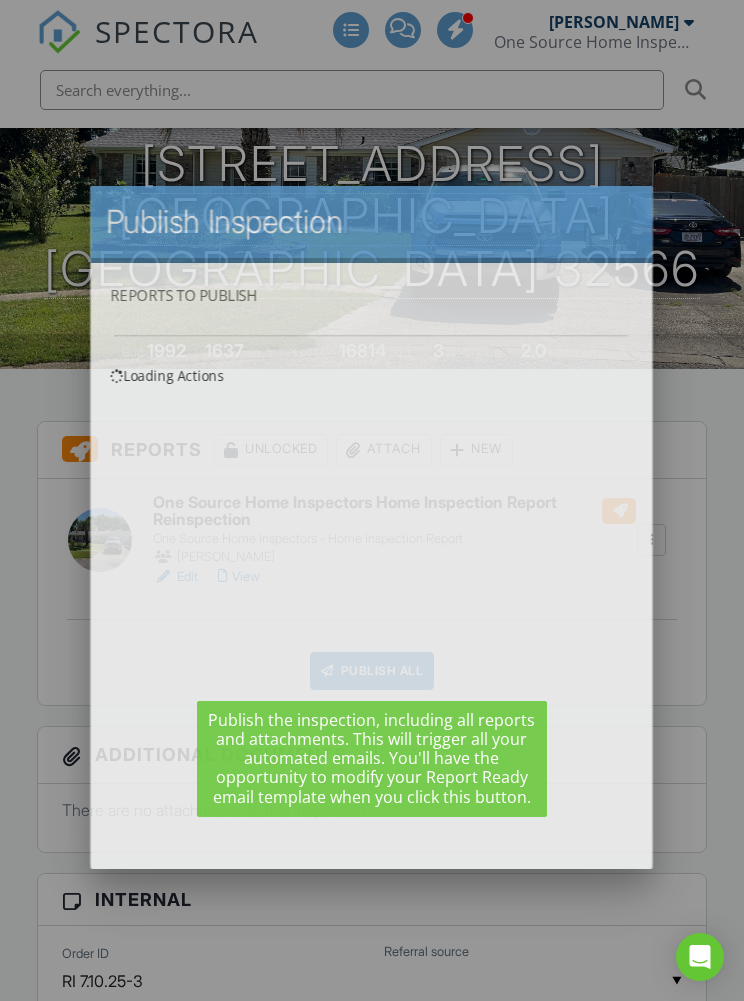 scroll, scrollTop: 0, scrollLeft: 0, axis: both 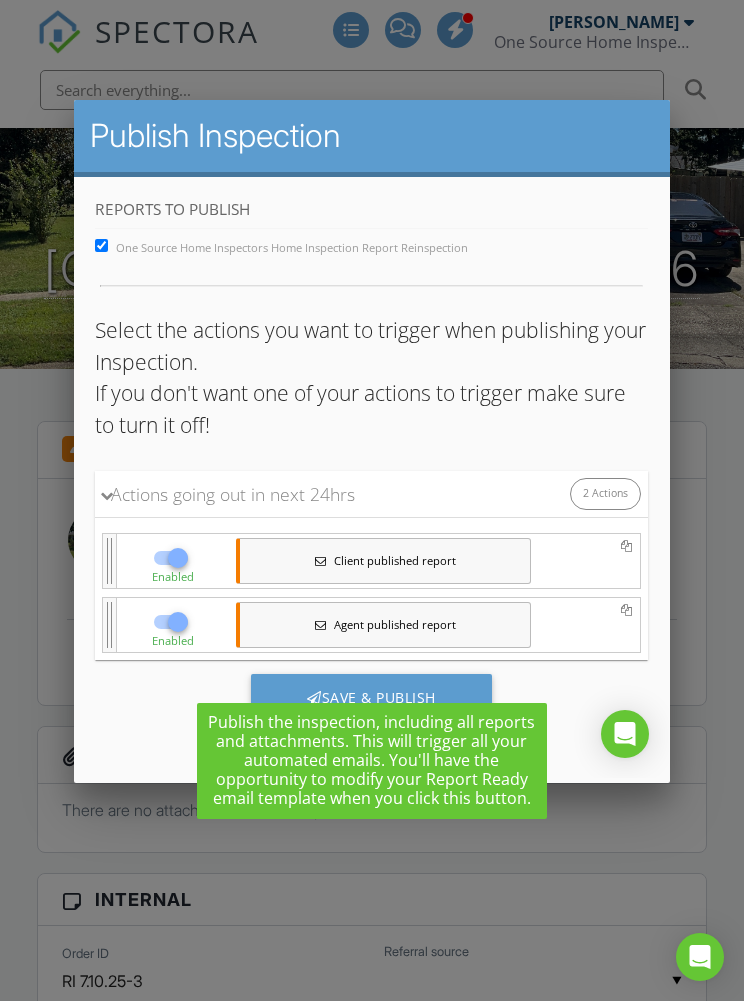 click on "Save & Publish" at bounding box center [371, 701] 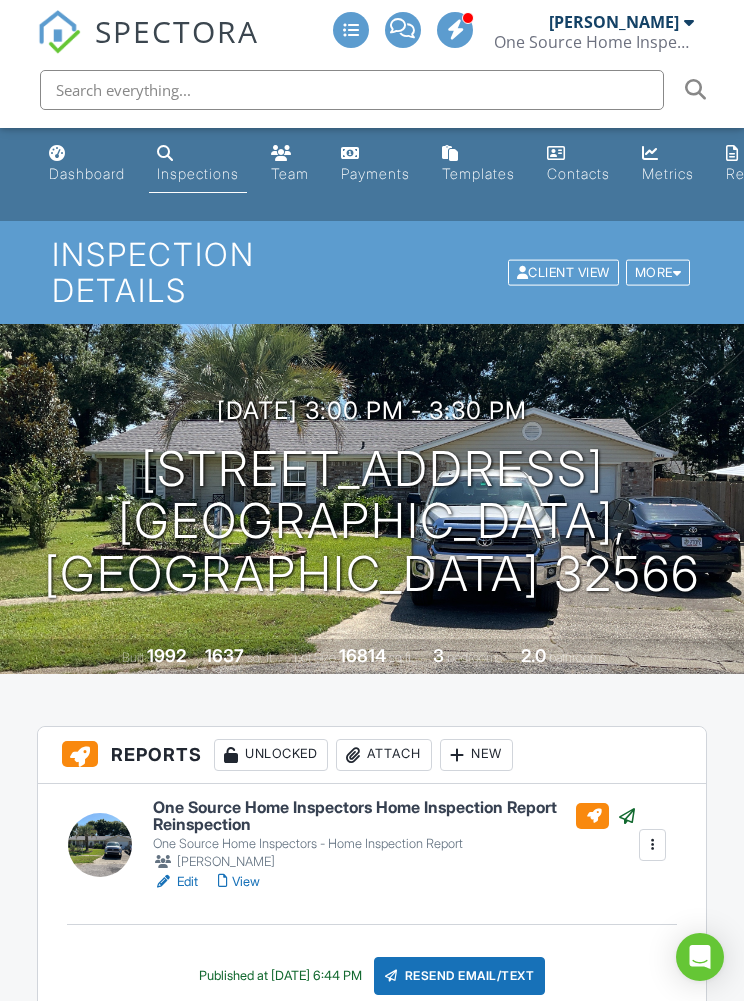 scroll, scrollTop: 0, scrollLeft: 0, axis: both 